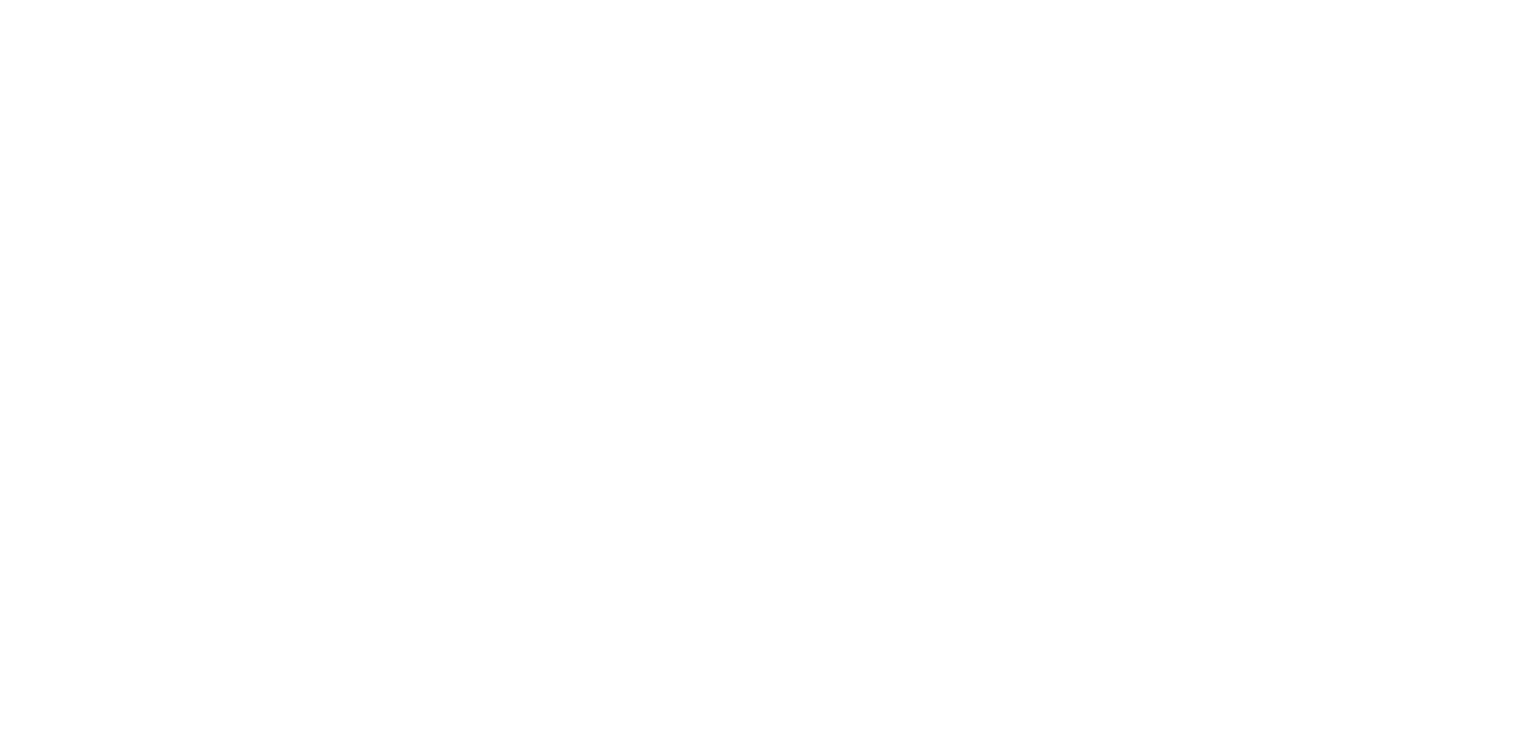 scroll, scrollTop: 0, scrollLeft: 0, axis: both 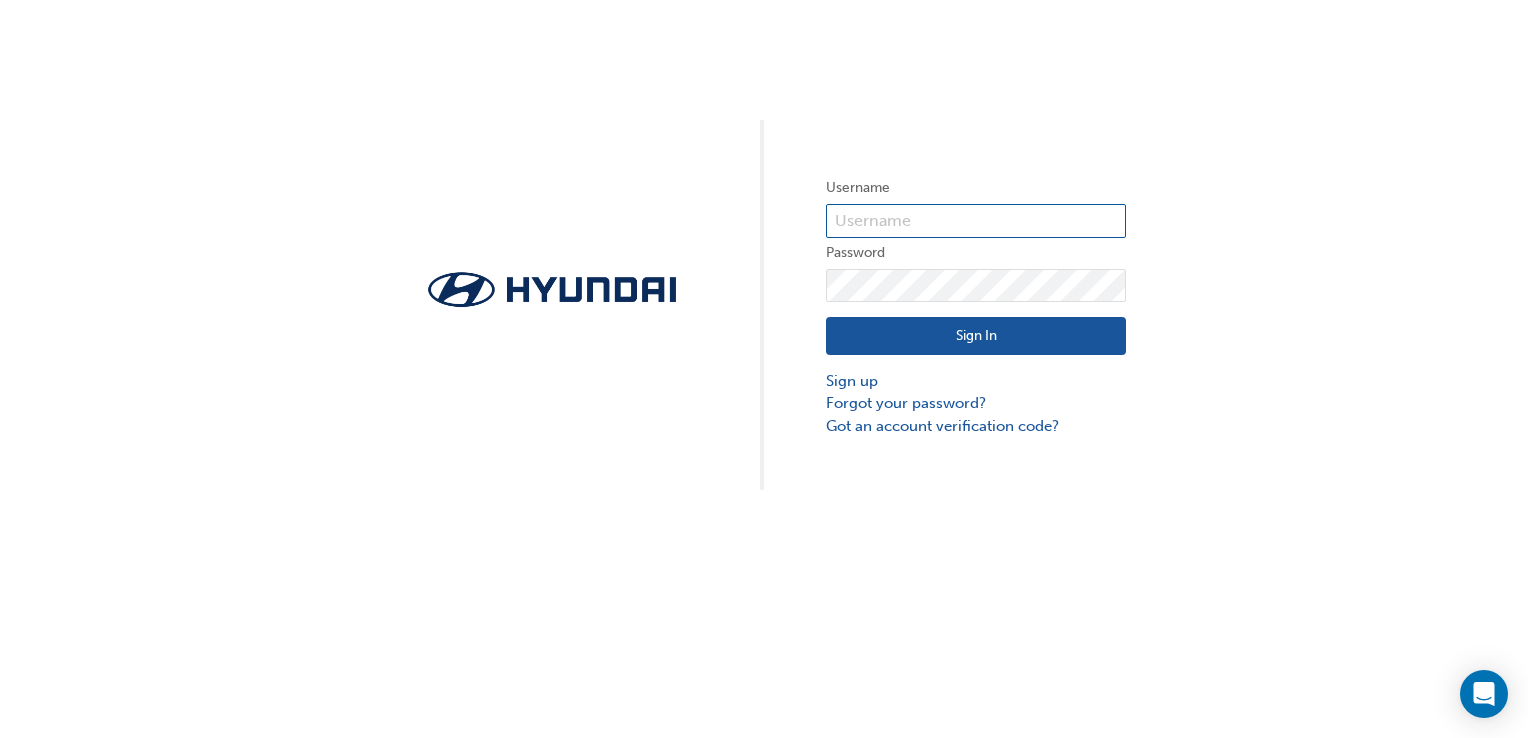 type on "8073" 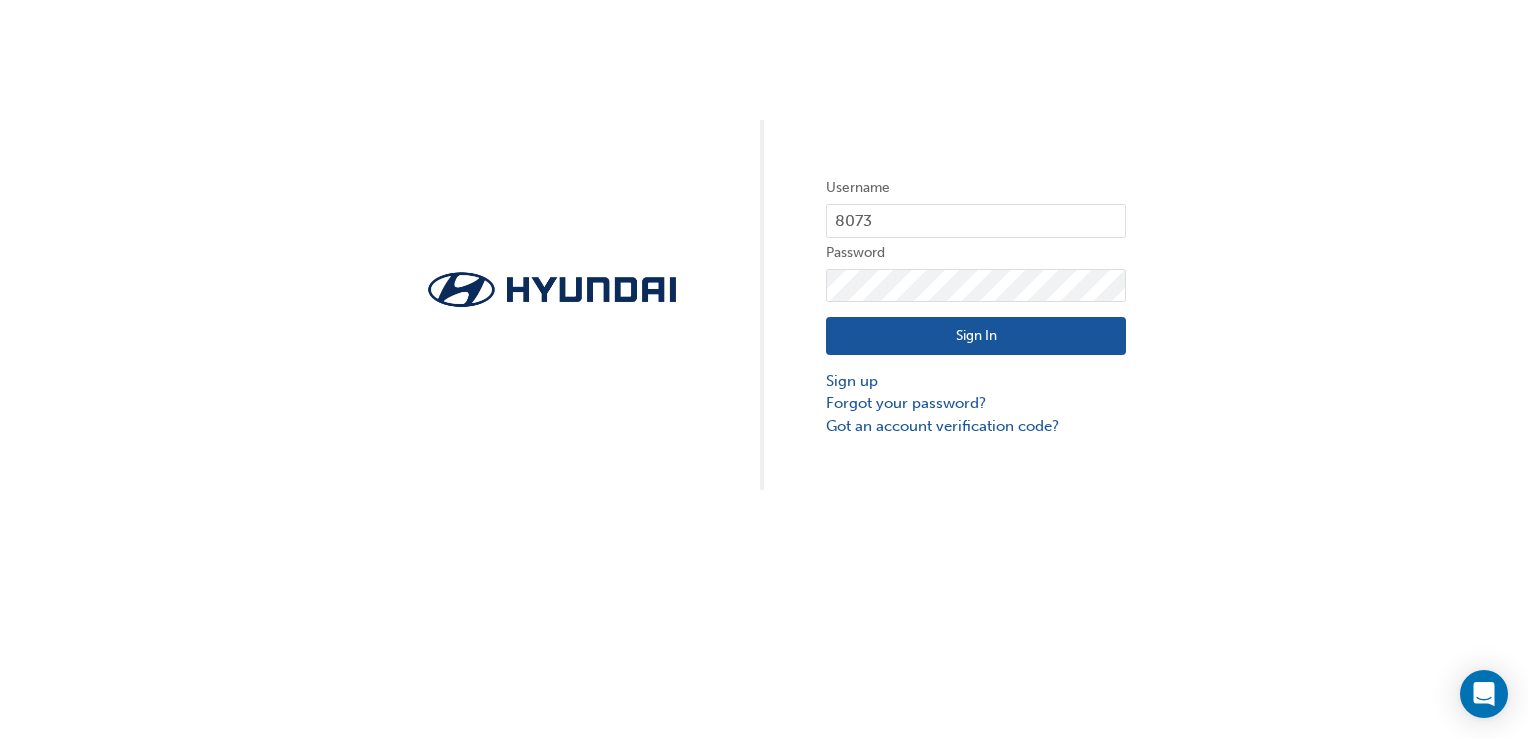 click on "Sign In" at bounding box center (976, 336) 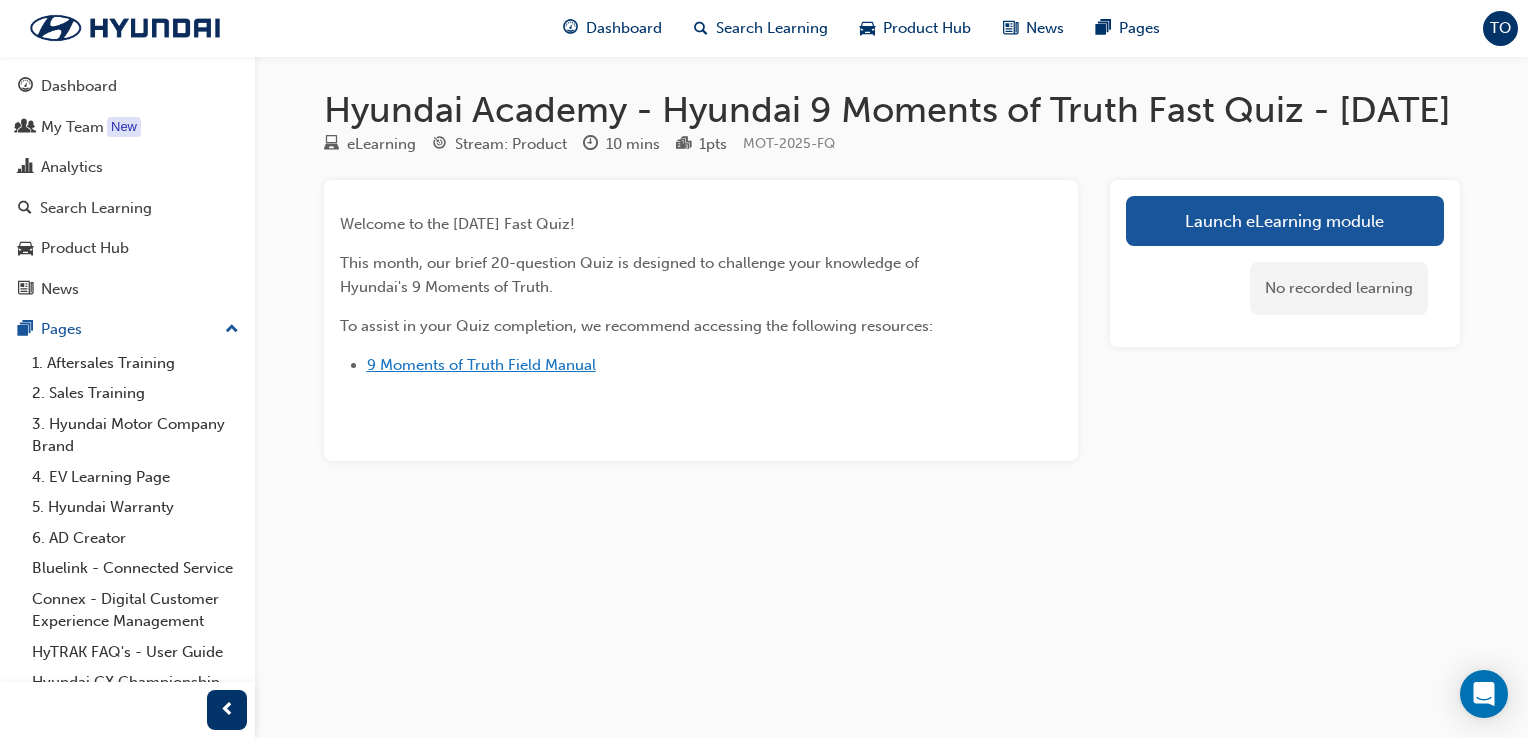 click on "9 Moments of Truth Field Manual" at bounding box center (481, 365) 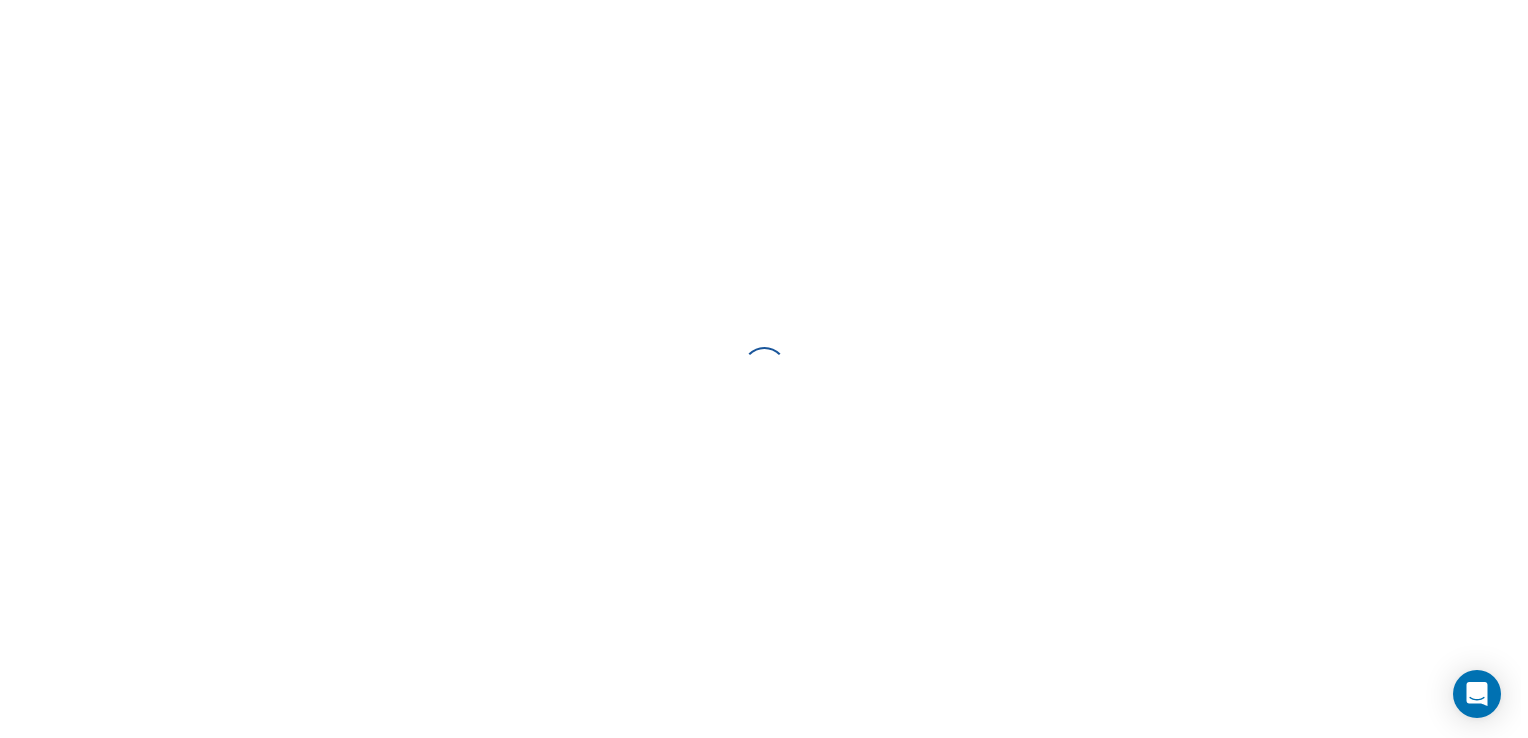 scroll, scrollTop: 0, scrollLeft: 0, axis: both 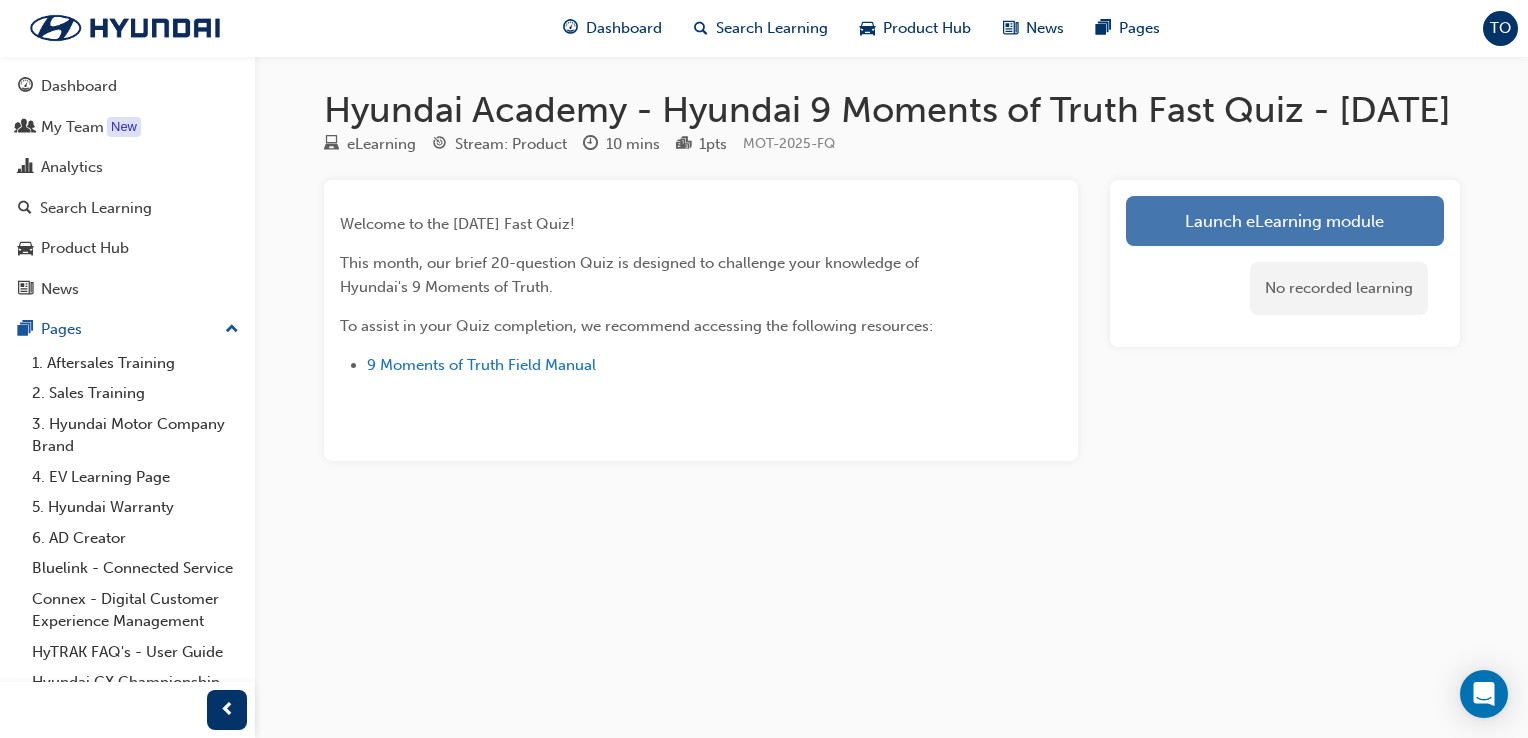 click on "Launch eLearning module" at bounding box center [1285, 221] 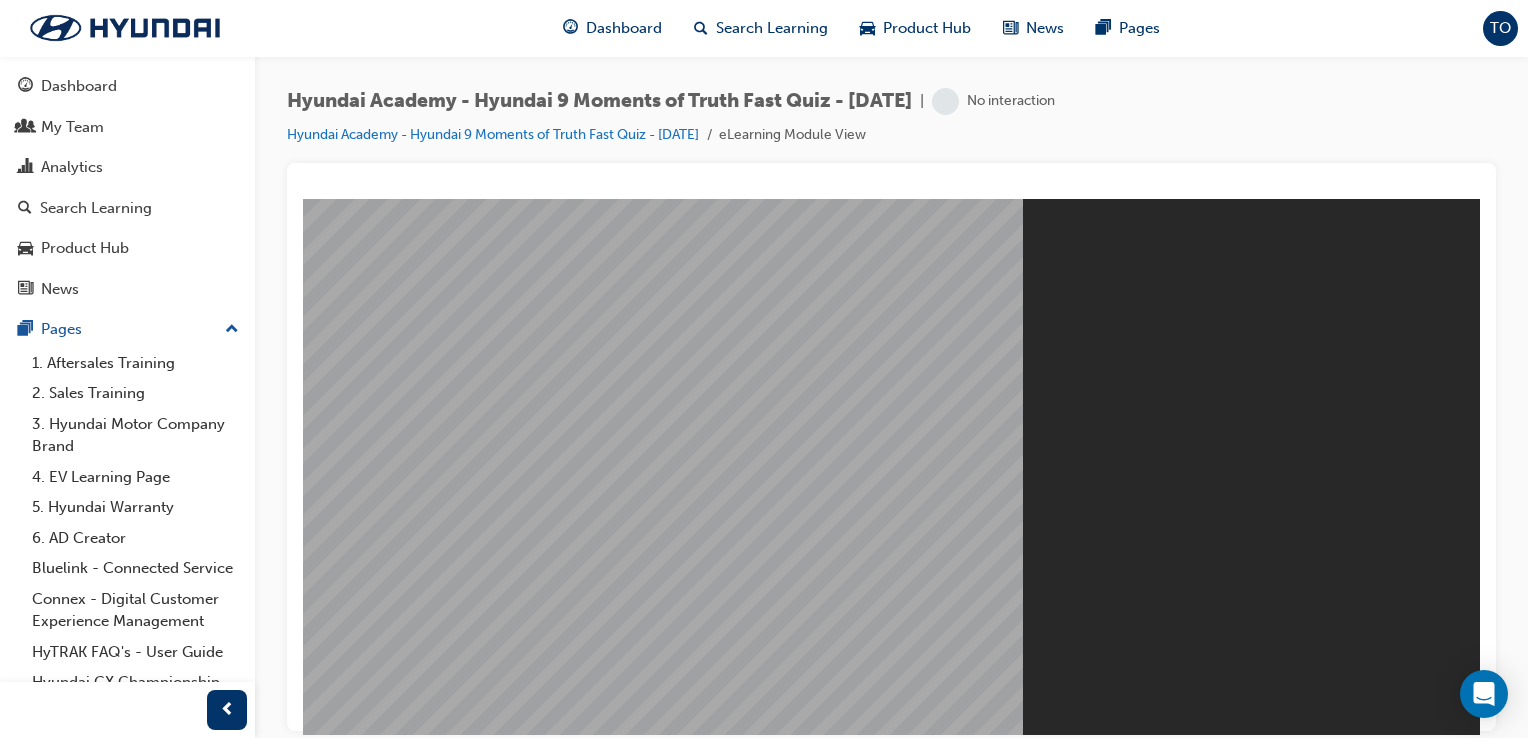 scroll, scrollTop: 0, scrollLeft: 0, axis: both 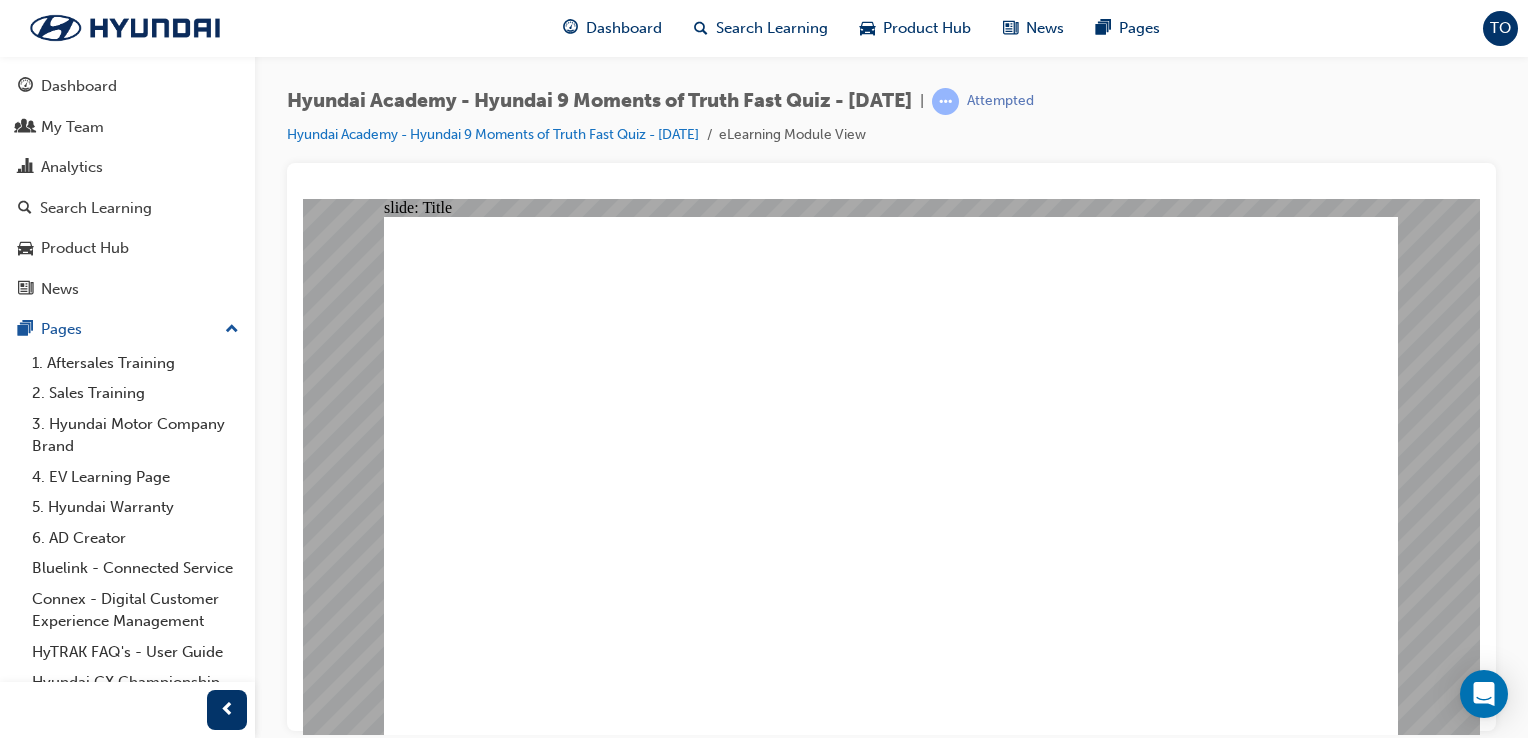 click 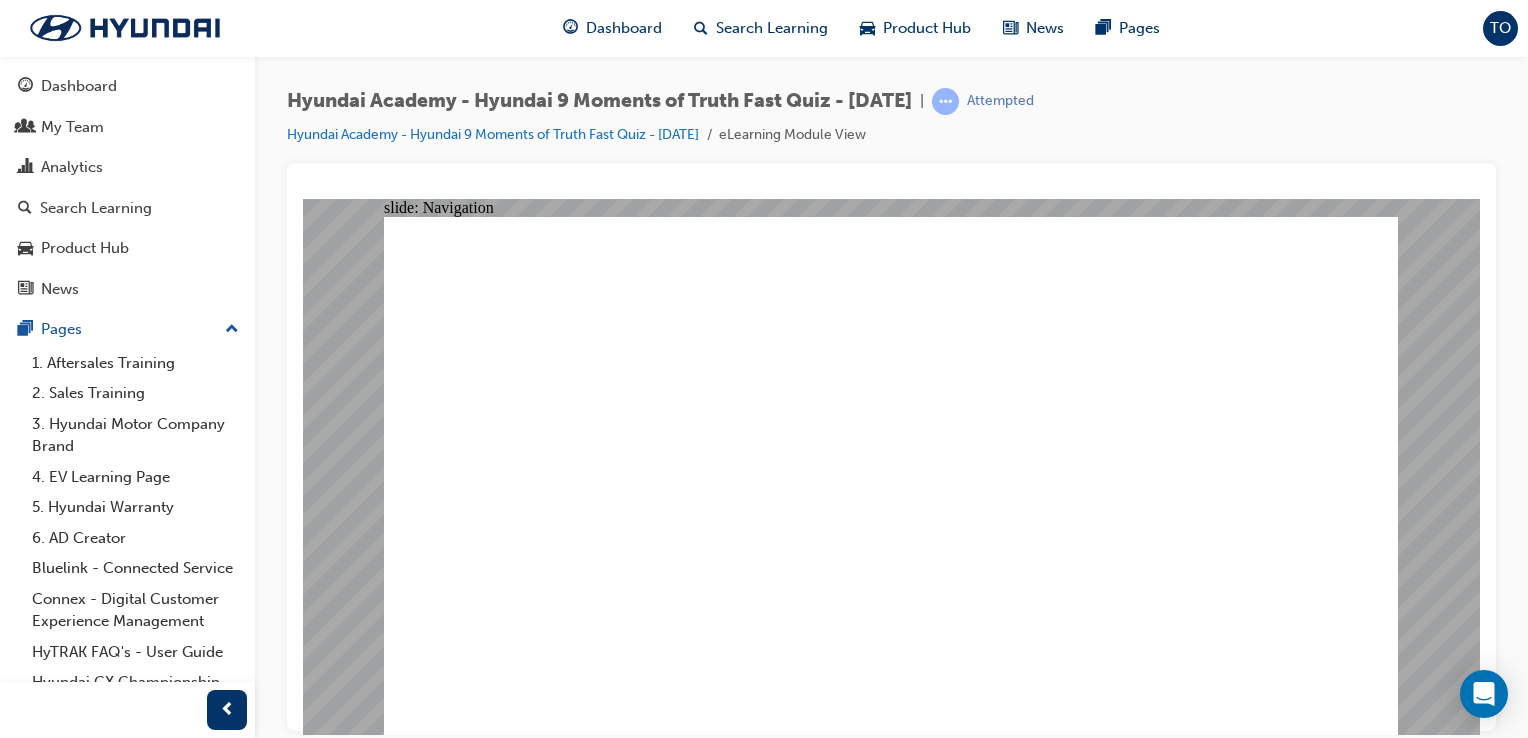 click 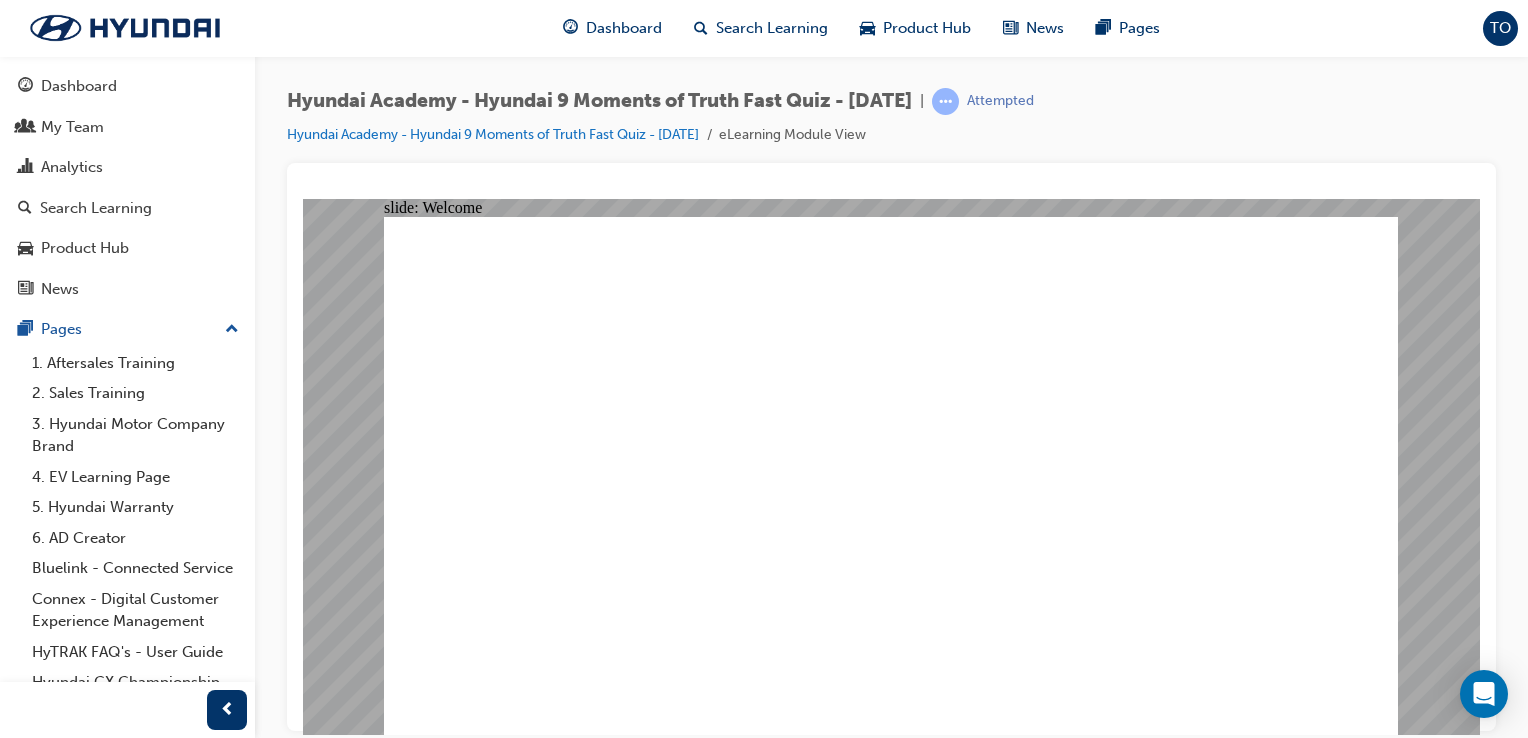 click 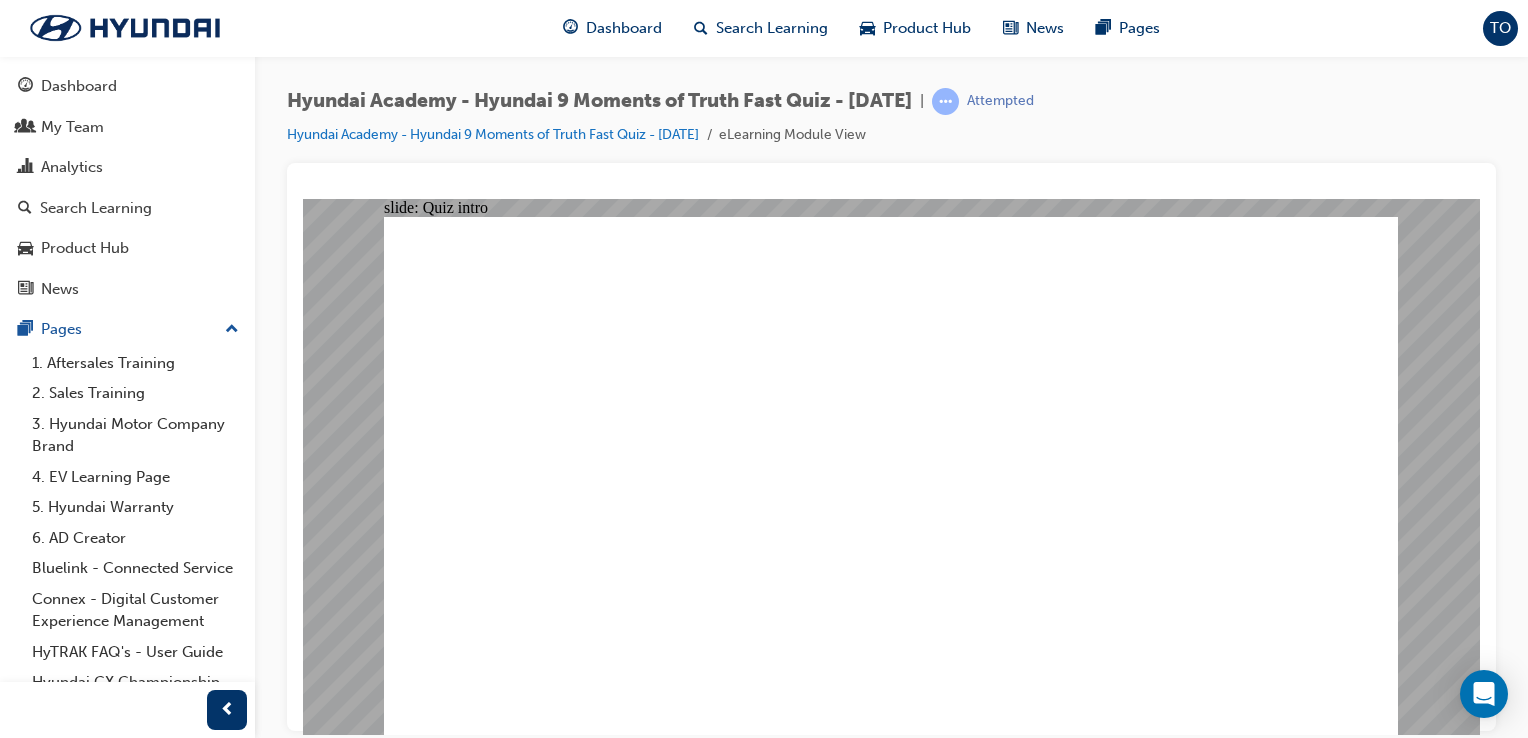 click 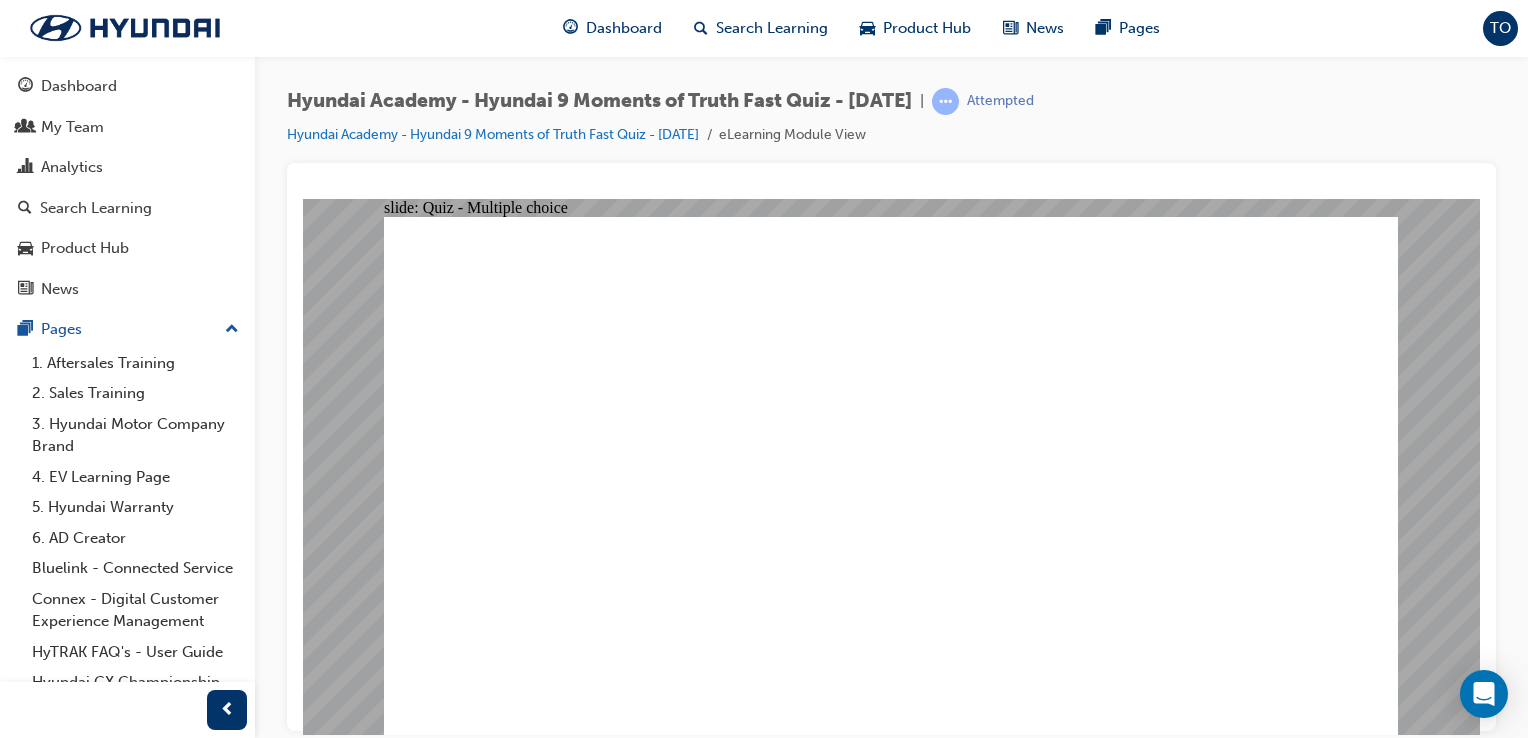 click 